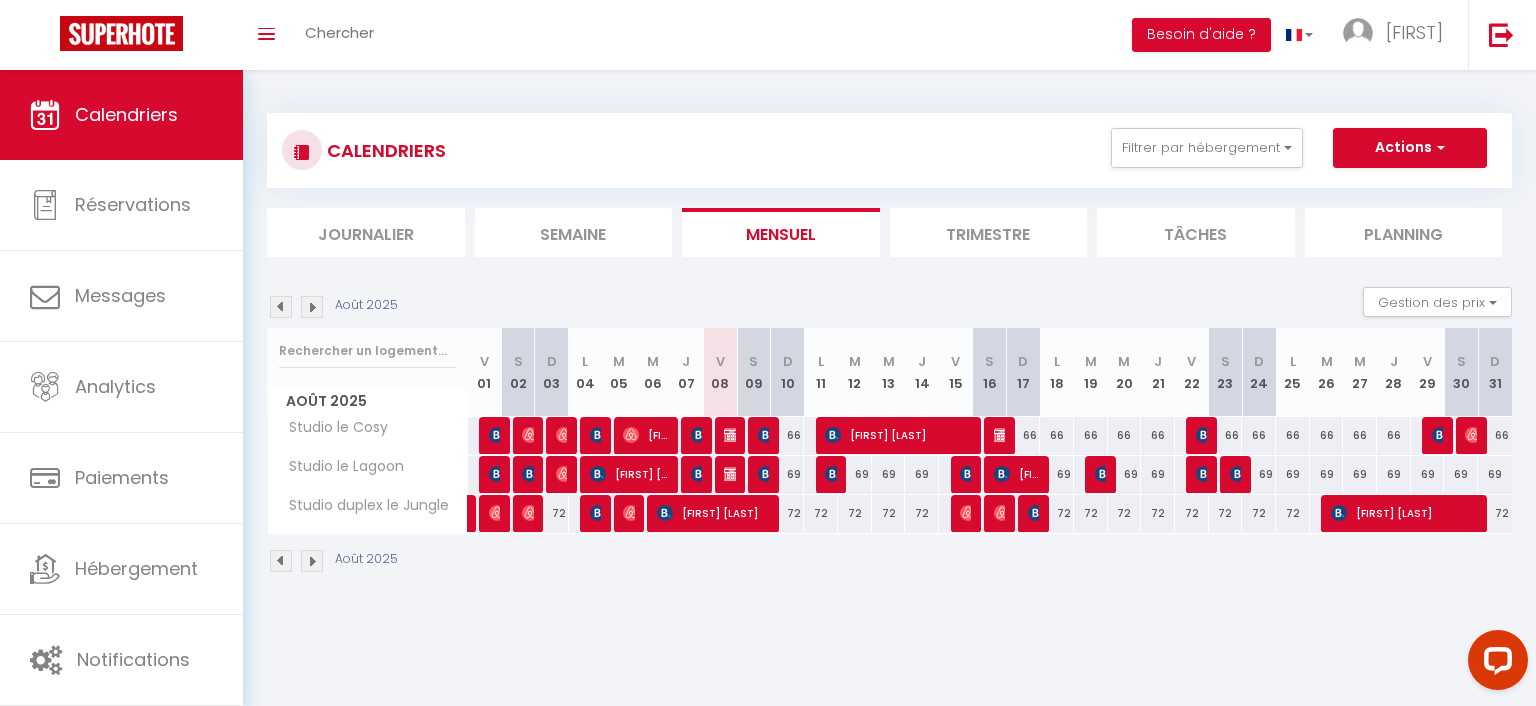 scroll, scrollTop: 0, scrollLeft: 0, axis: both 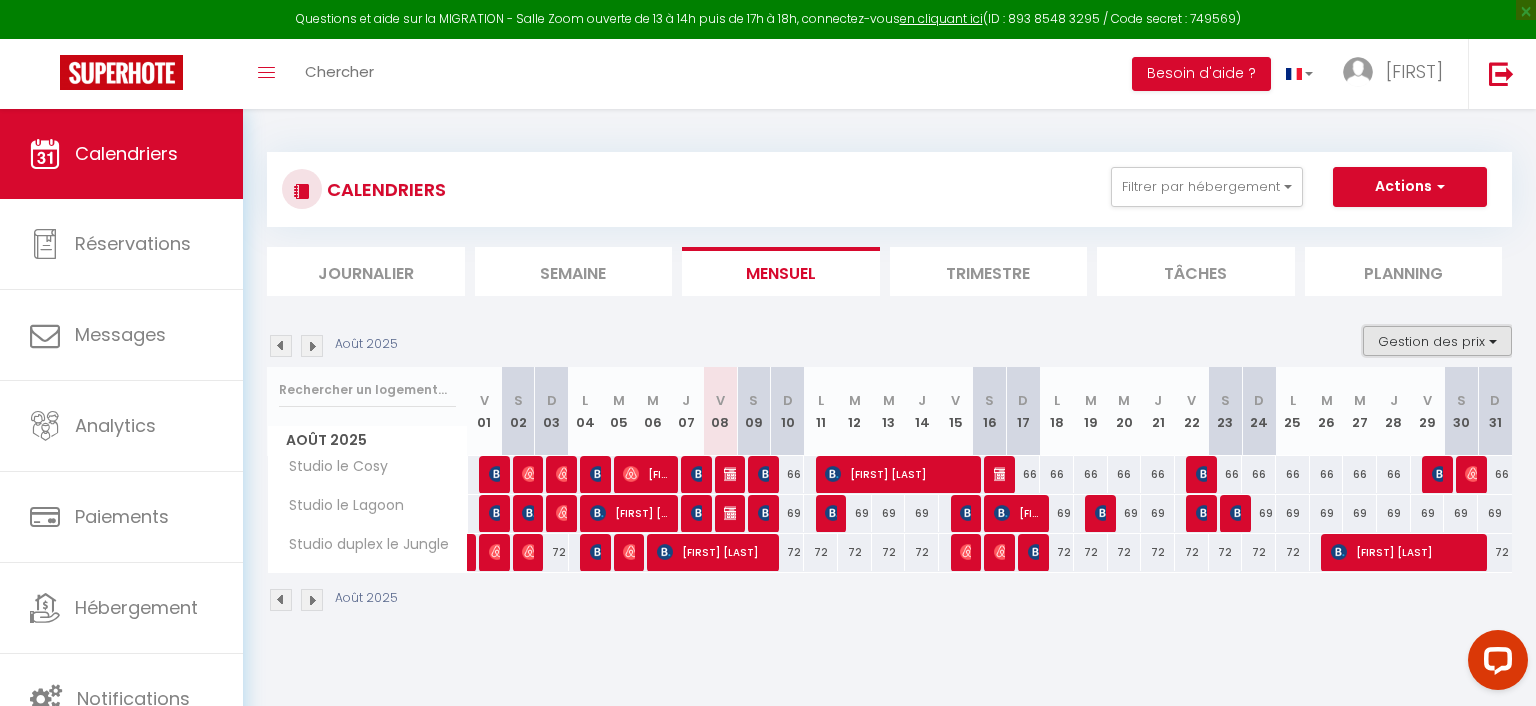 click on "Gestion des prix" at bounding box center [1437, 341] 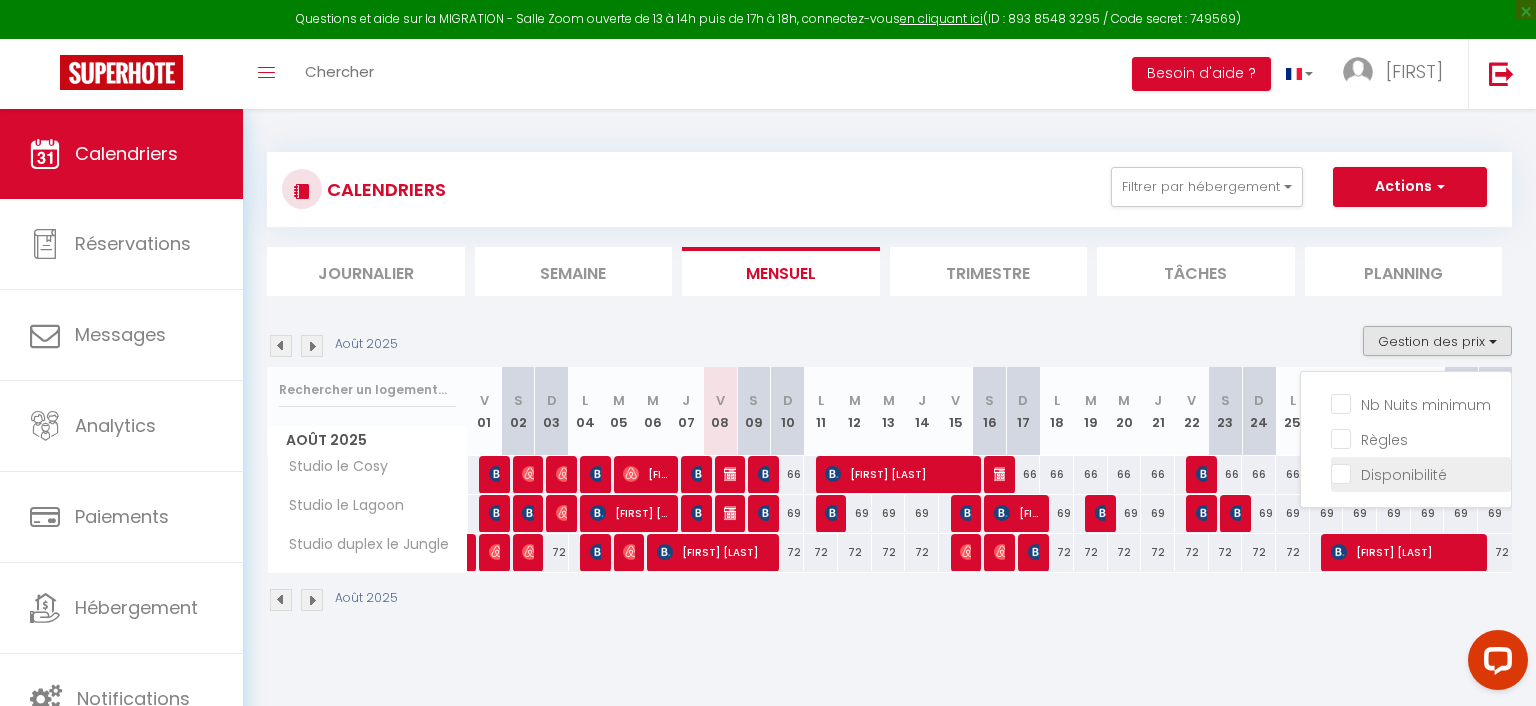 click on "Disponibilité" at bounding box center [1421, 473] 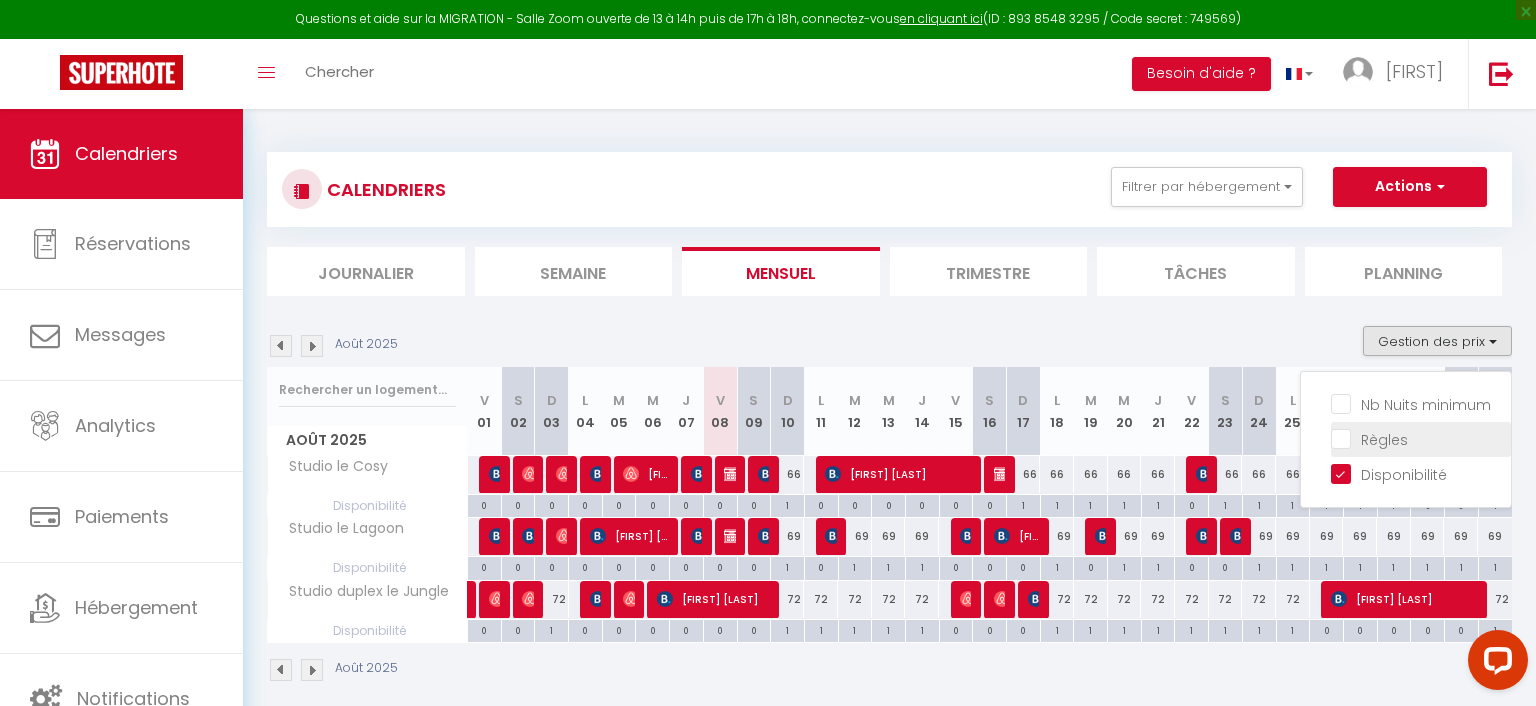 click on "Règles" at bounding box center (1421, 438) 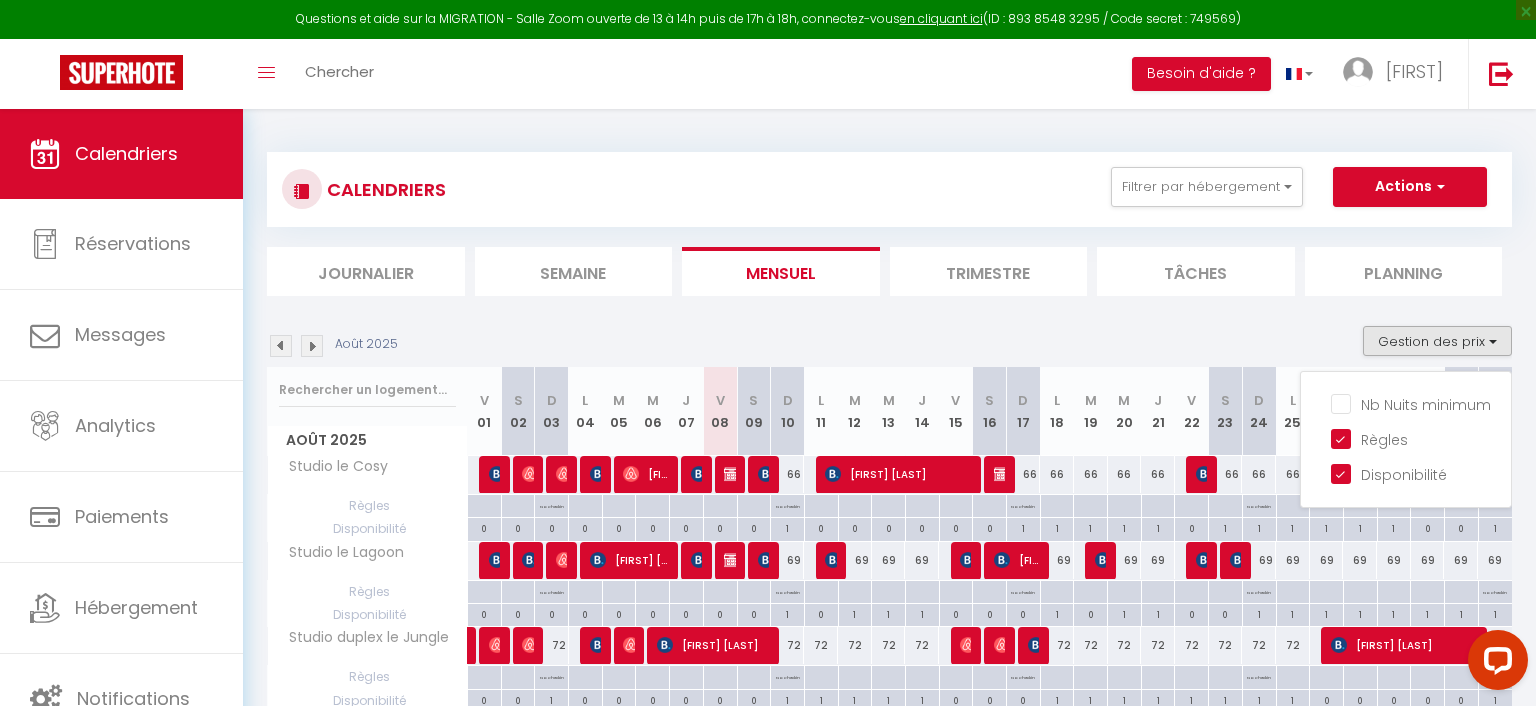 click on "66" at bounding box center (788, 474) 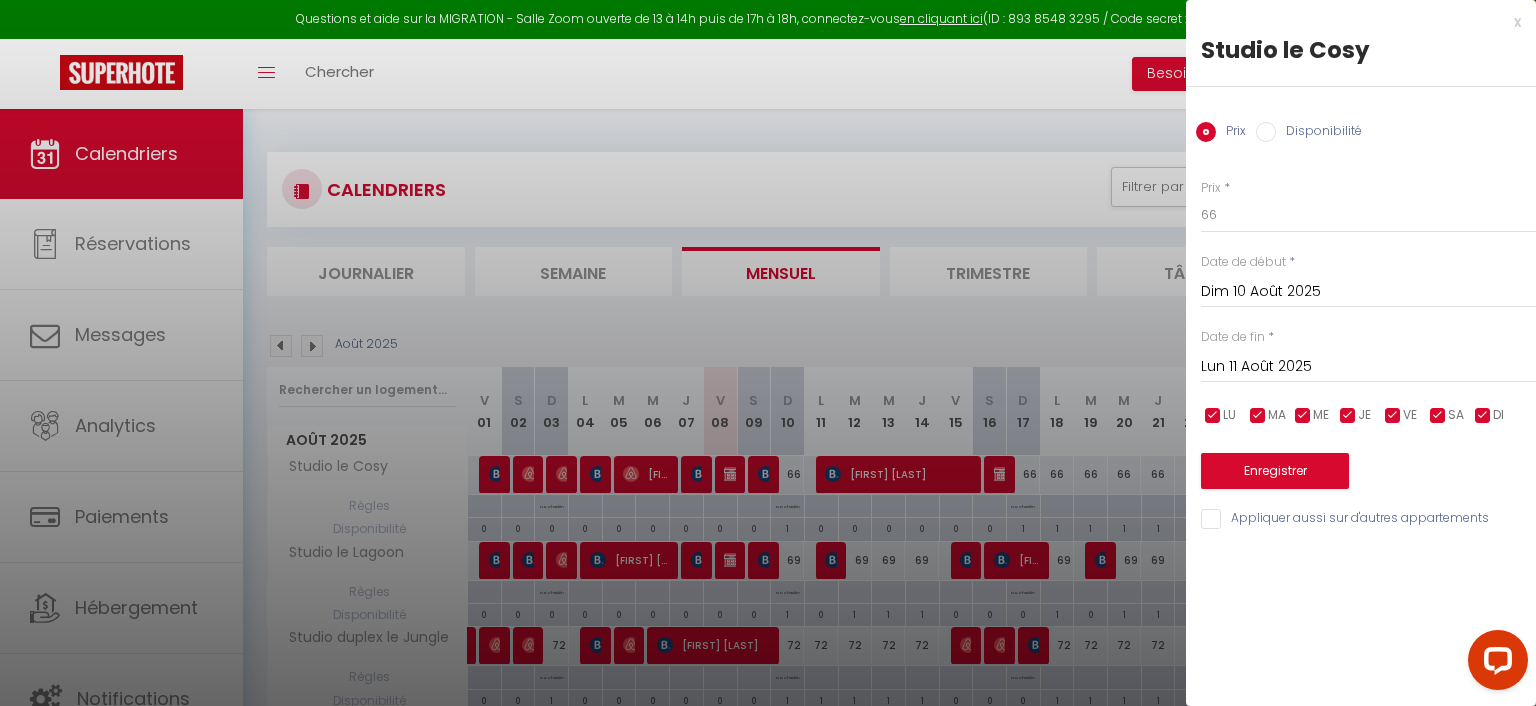 click on "Disponibilité" at bounding box center [1266, 132] 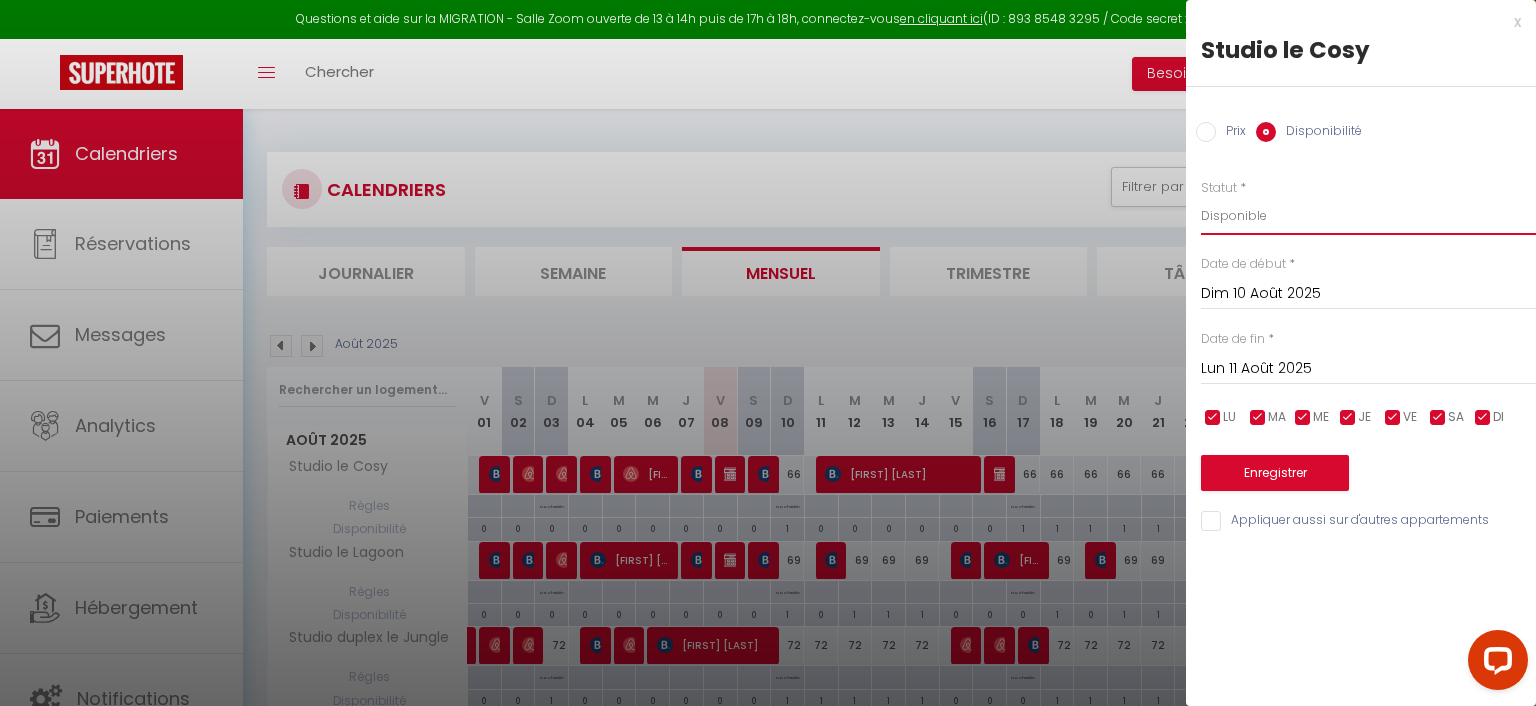click on "Disponible
Indisponible" at bounding box center [1368, 216] 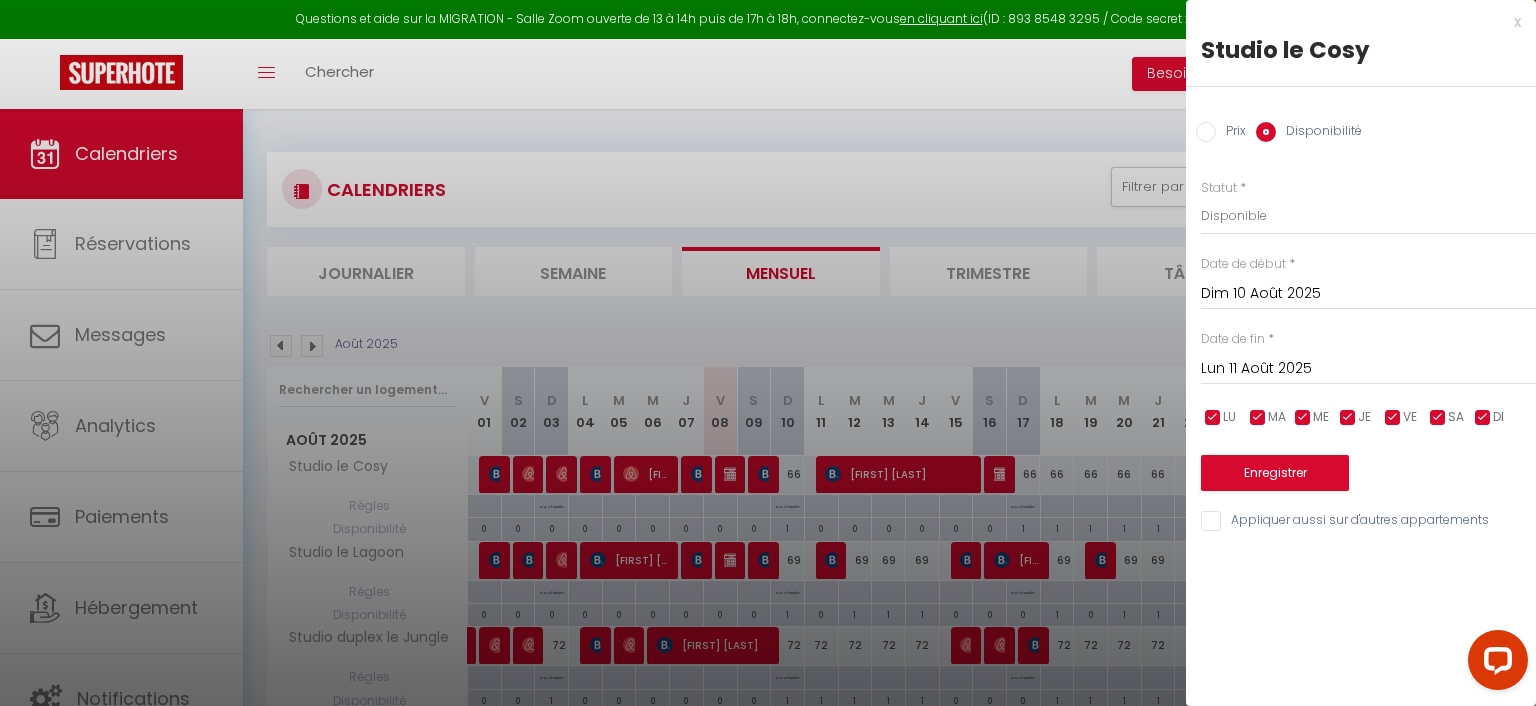 click on "Prix" at bounding box center [1206, 132] 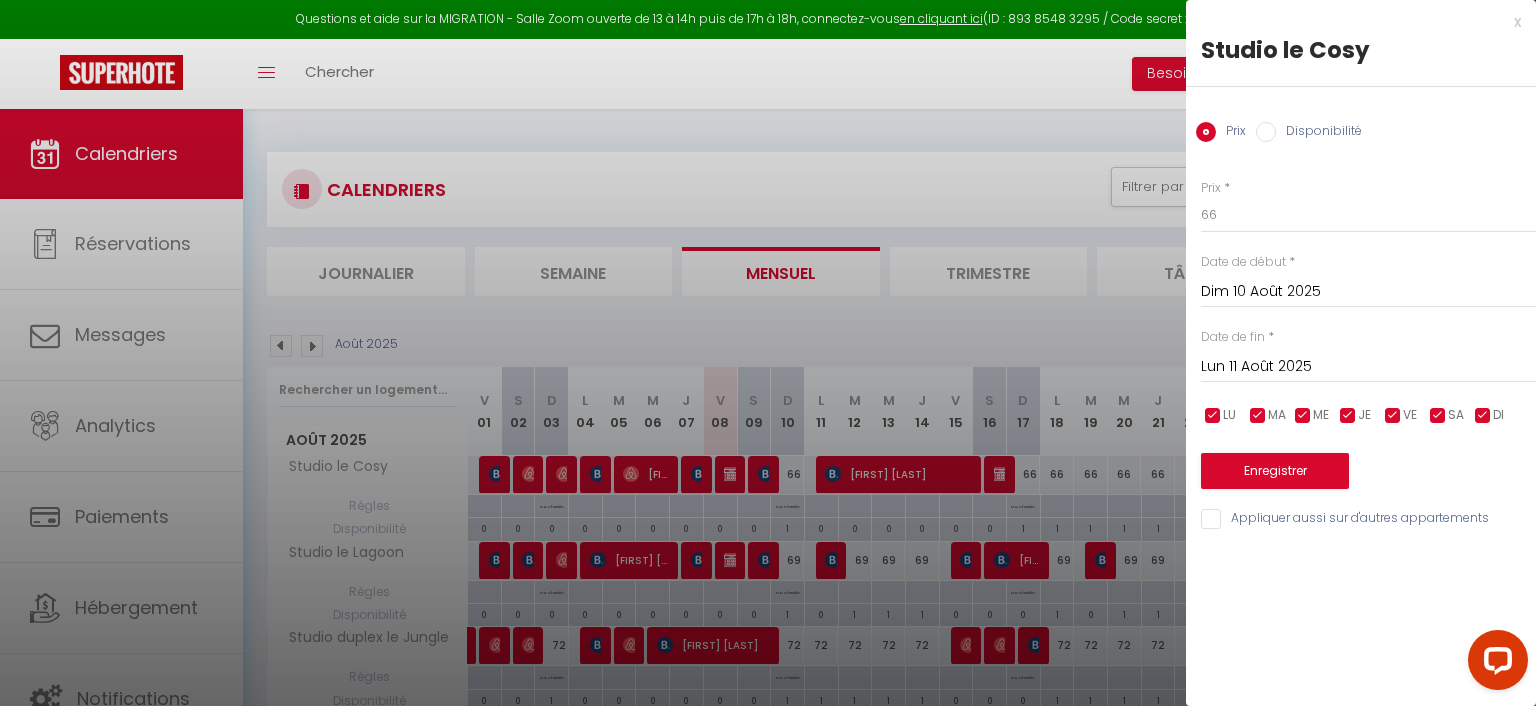 click on "Disponibilité" at bounding box center [1266, 132] 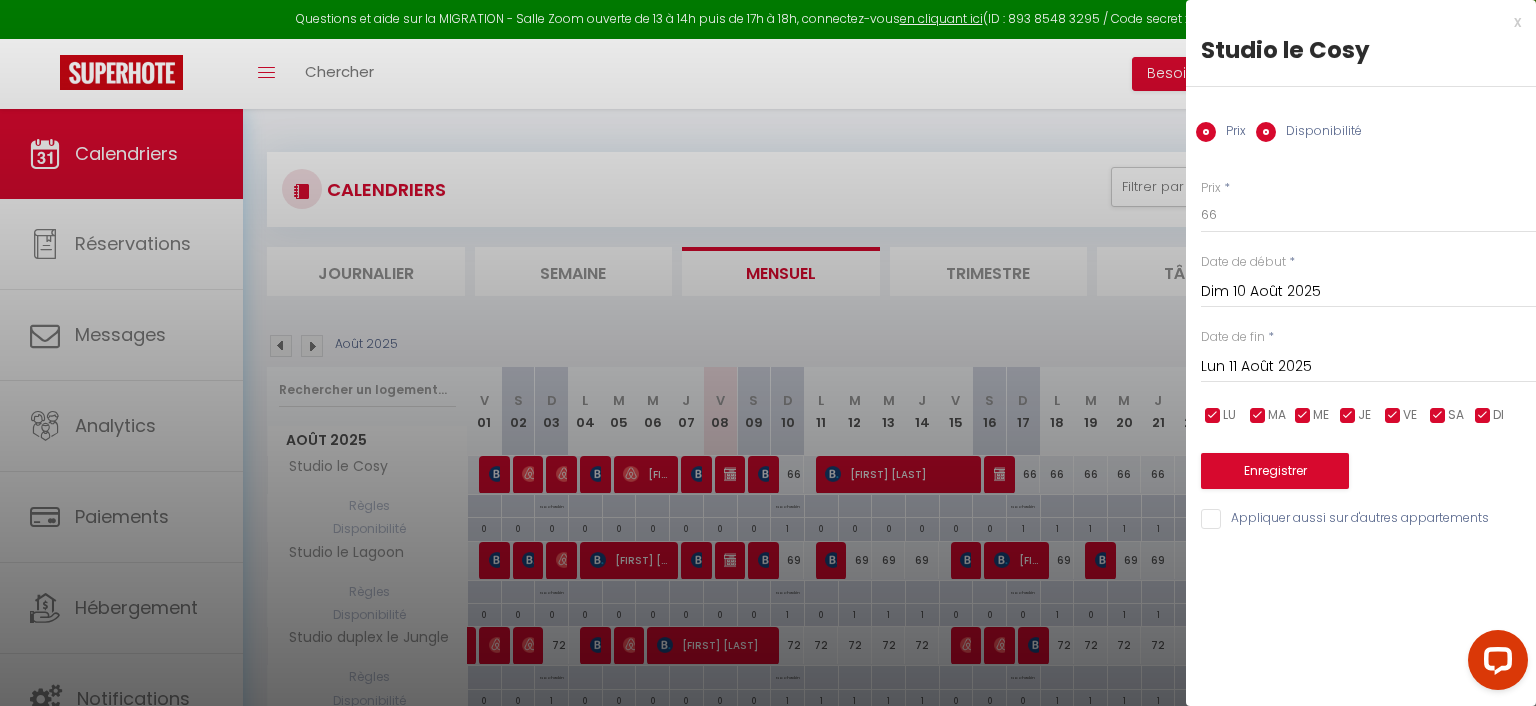 radio on "false" 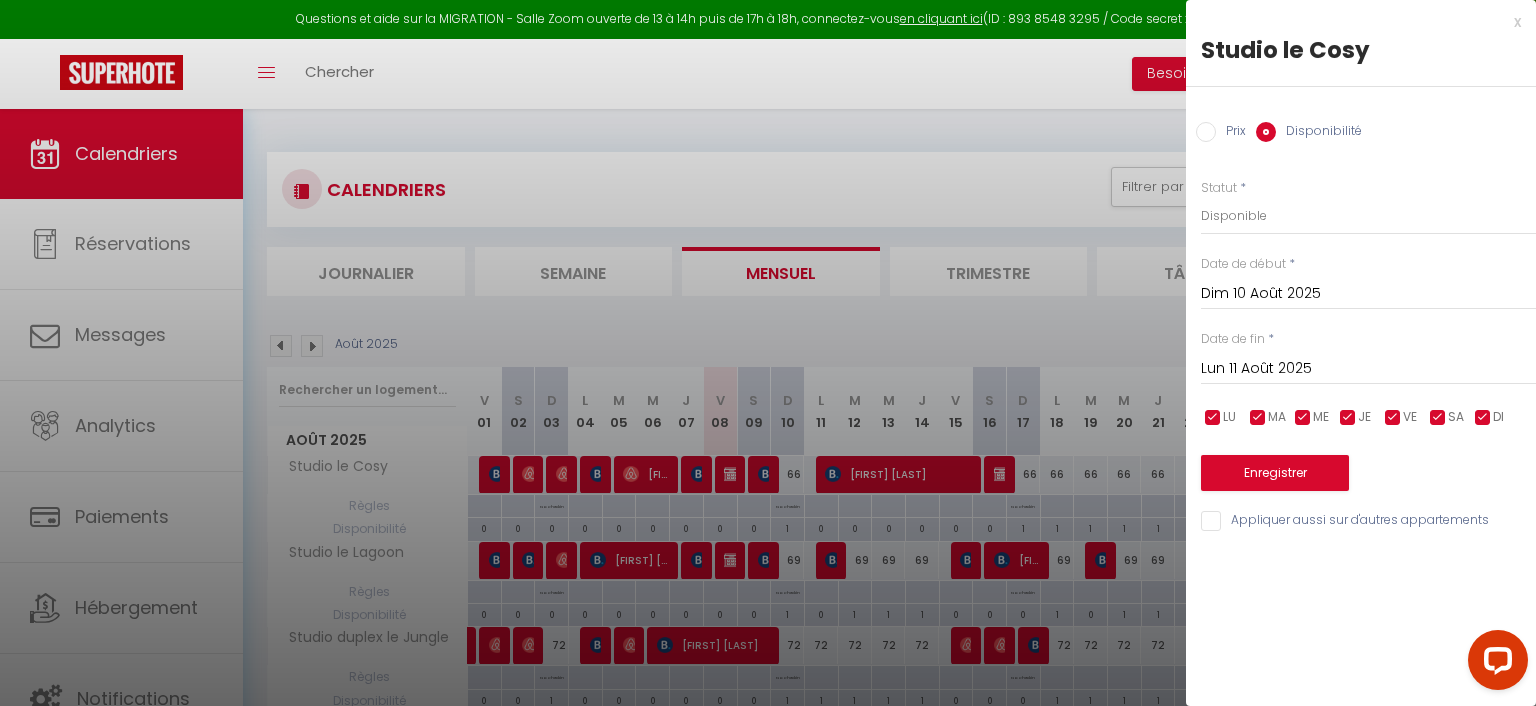 click at bounding box center (768, 353) 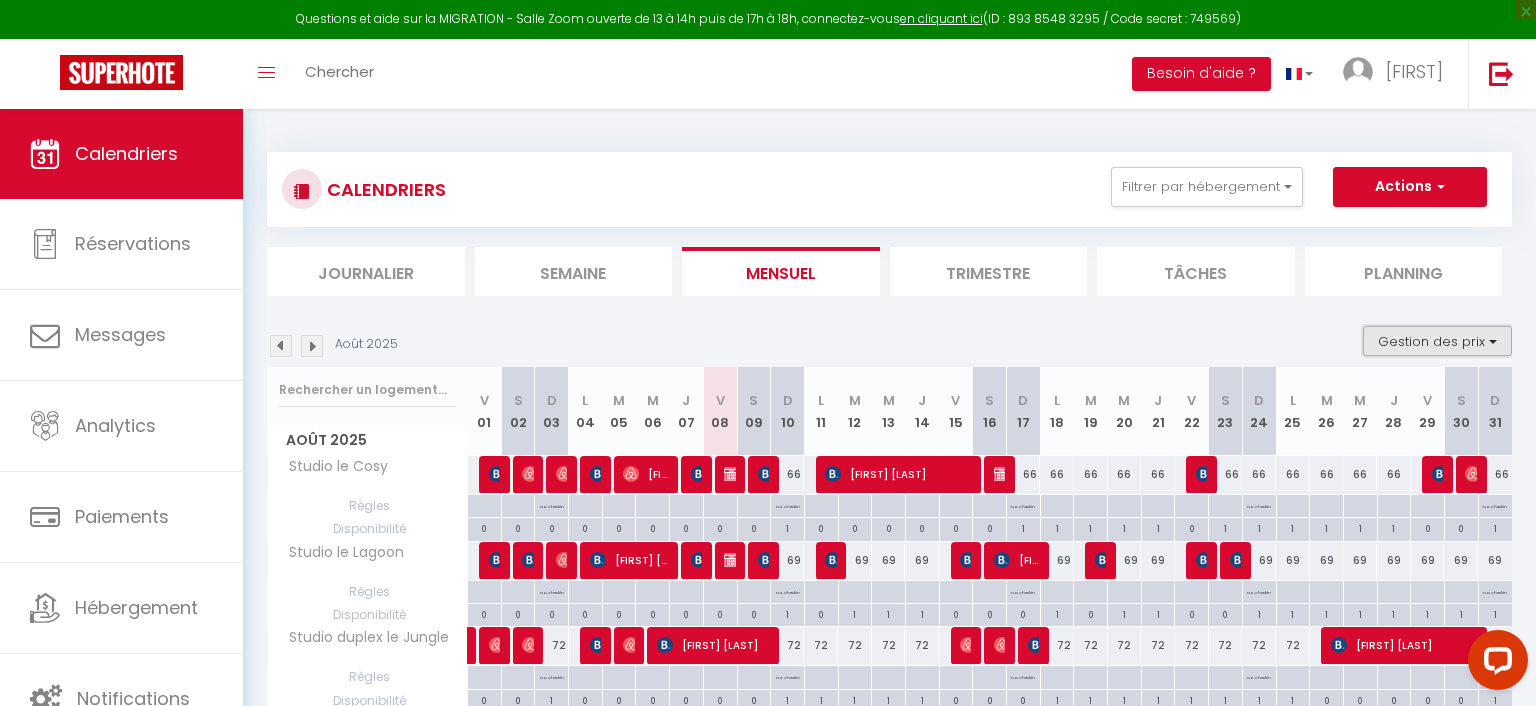 click on "Gestion des prix" at bounding box center (1437, 341) 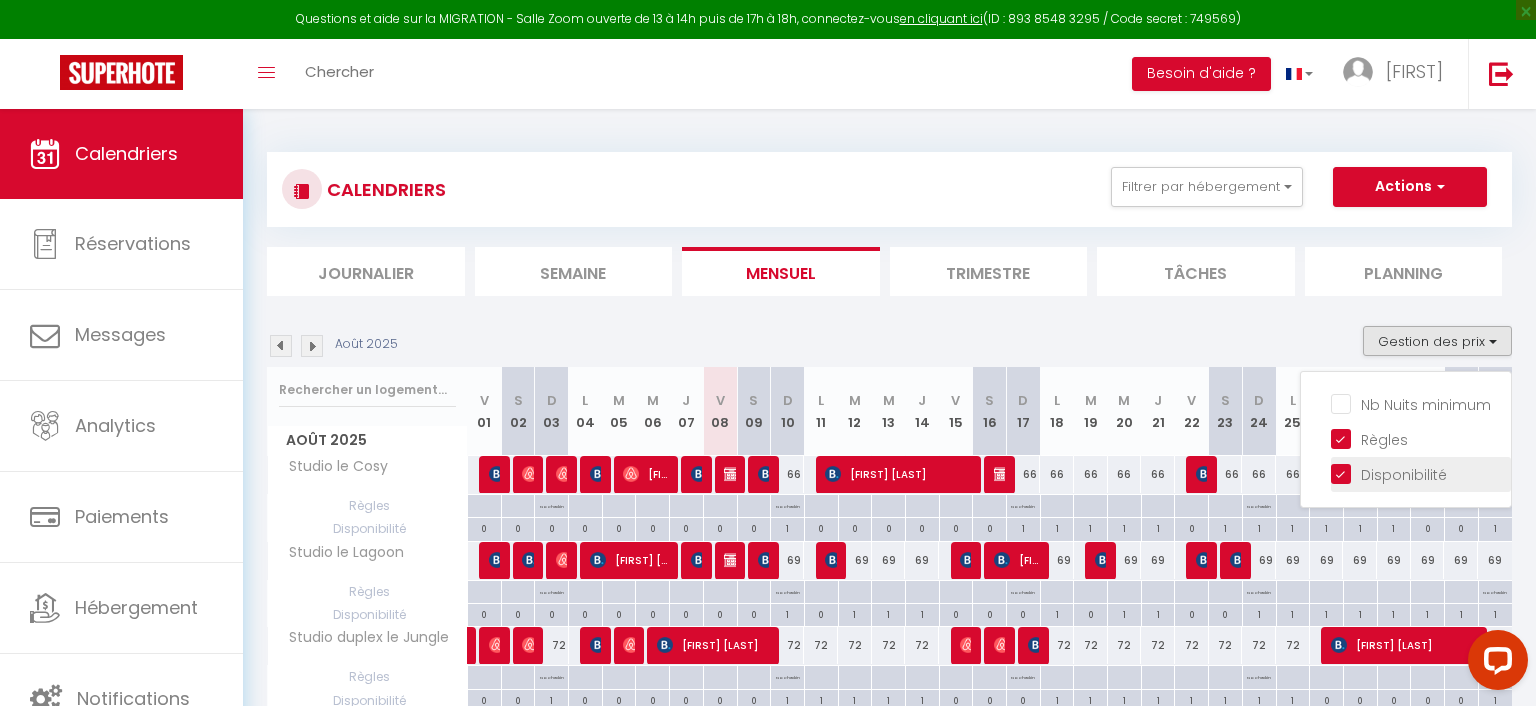 click on "Disponibilité" at bounding box center (1421, 473) 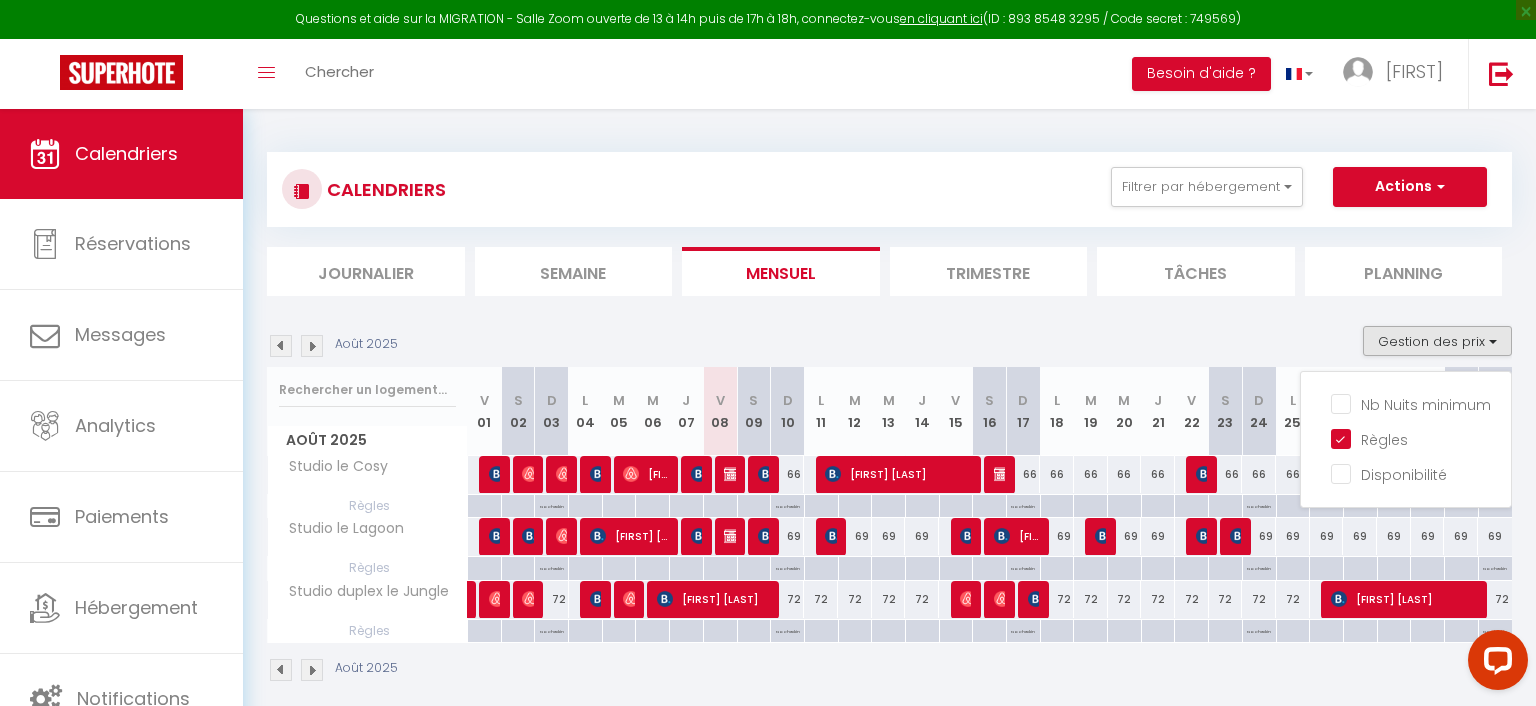 click on "No Checkin" at bounding box center [788, 504] 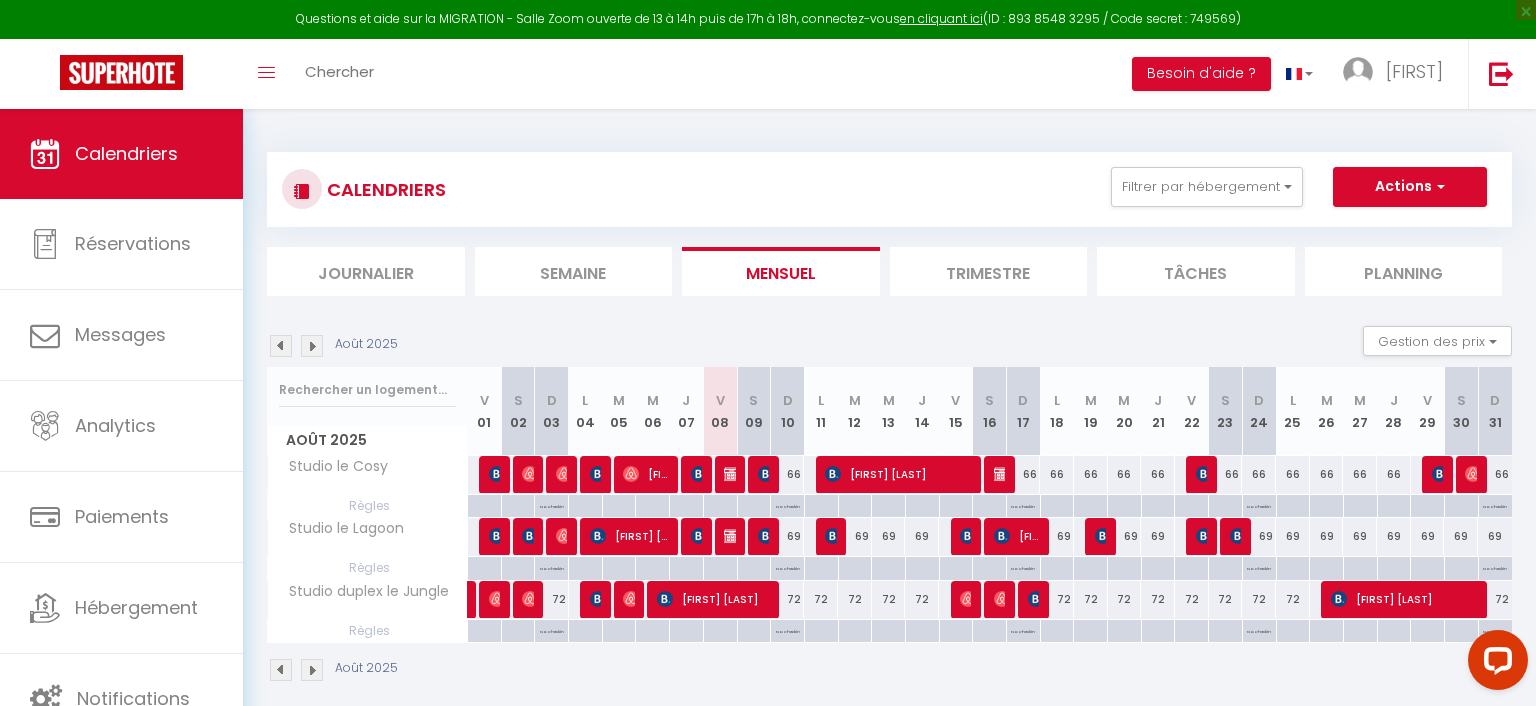 type on "Dim 10 Août 2025" 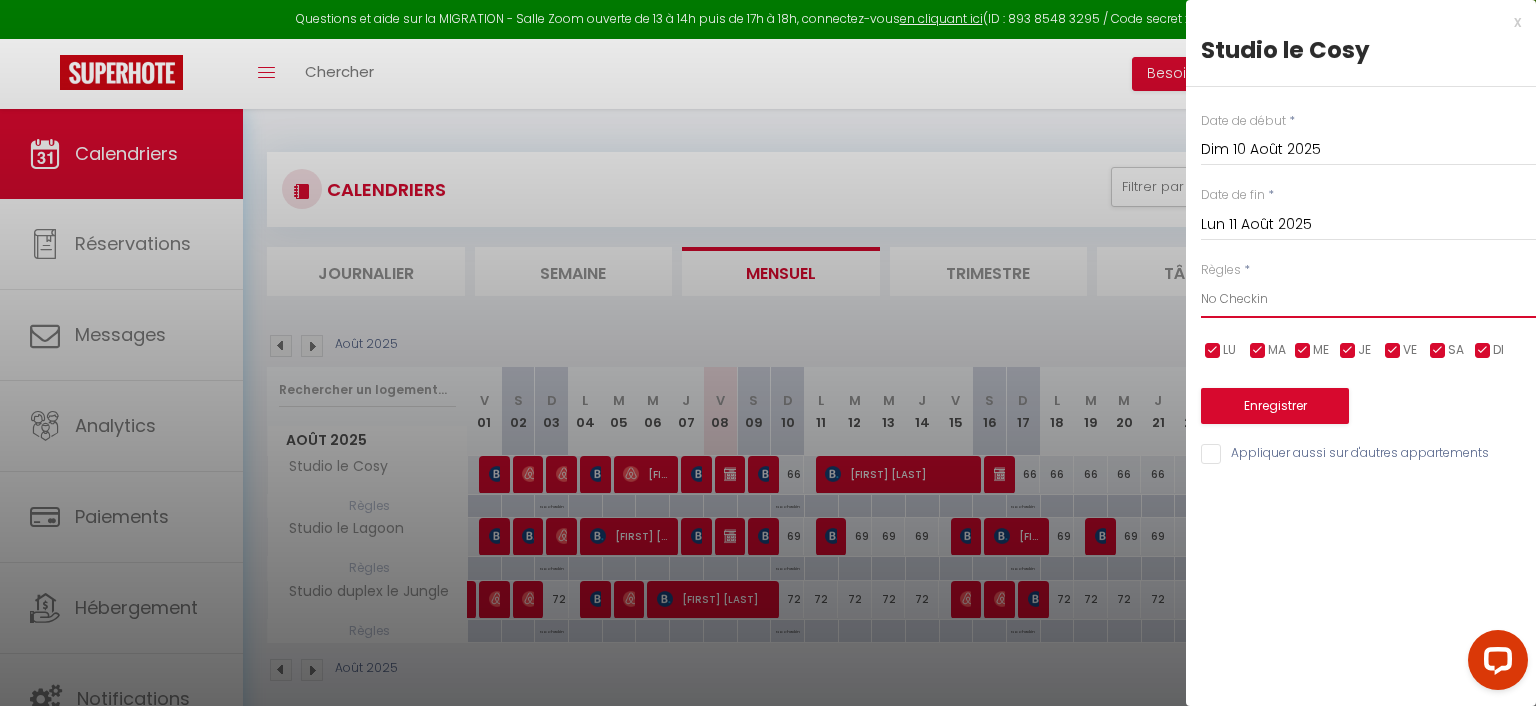 click on "Aucun   No Checkin   No Checkout   Pas d'arrivée / Pas de départ" at bounding box center [1368, 299] 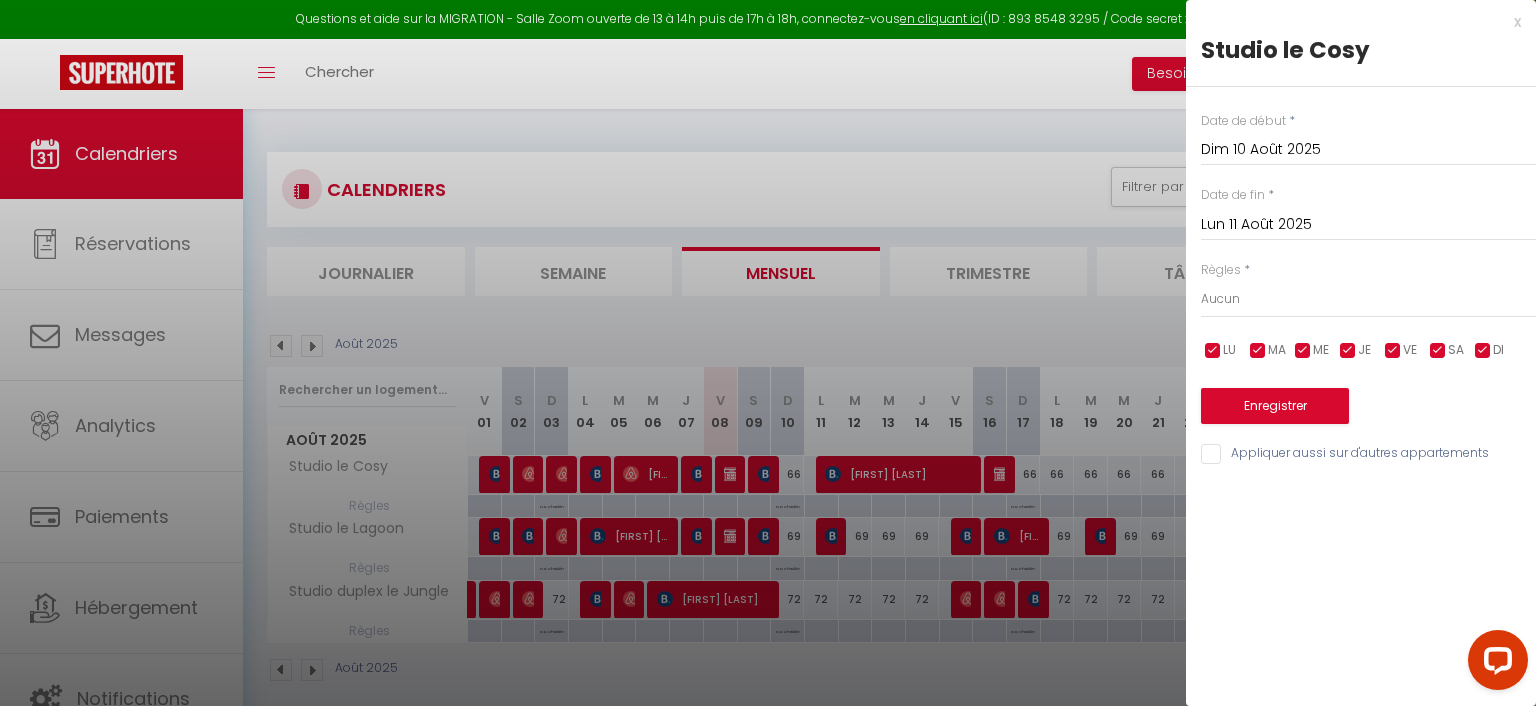 click on "Lun 11 Août 2025" at bounding box center (1368, 225) 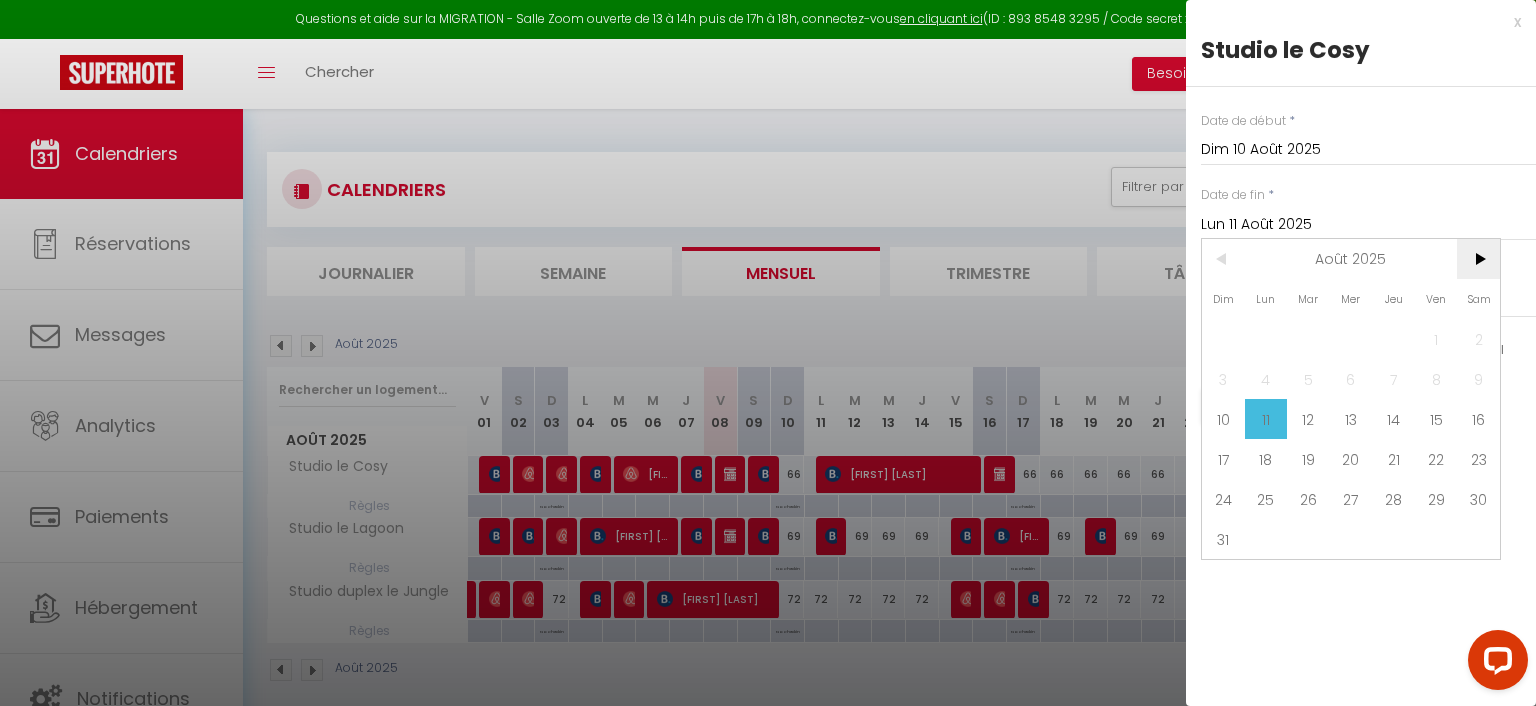 click on ">" at bounding box center (1478, 259) 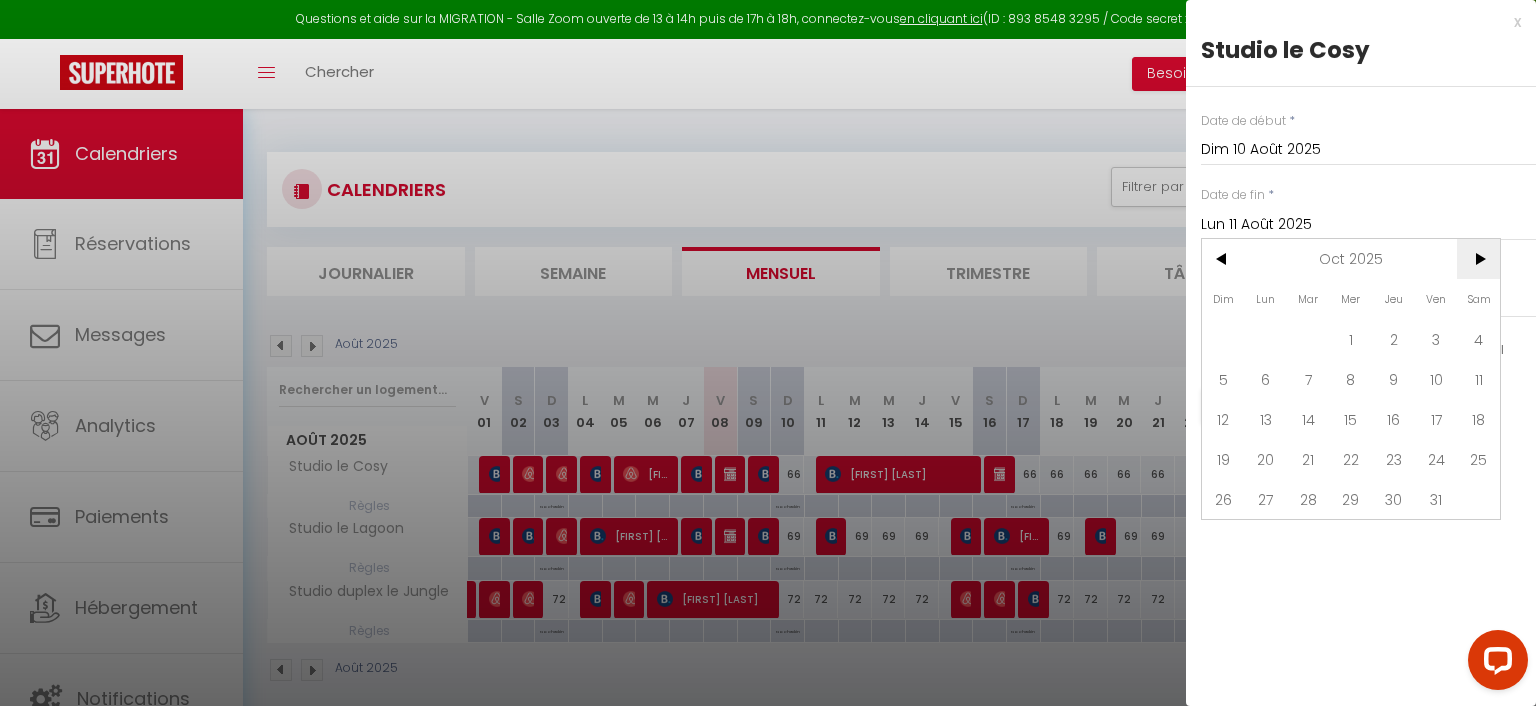 click on ">" at bounding box center (1478, 259) 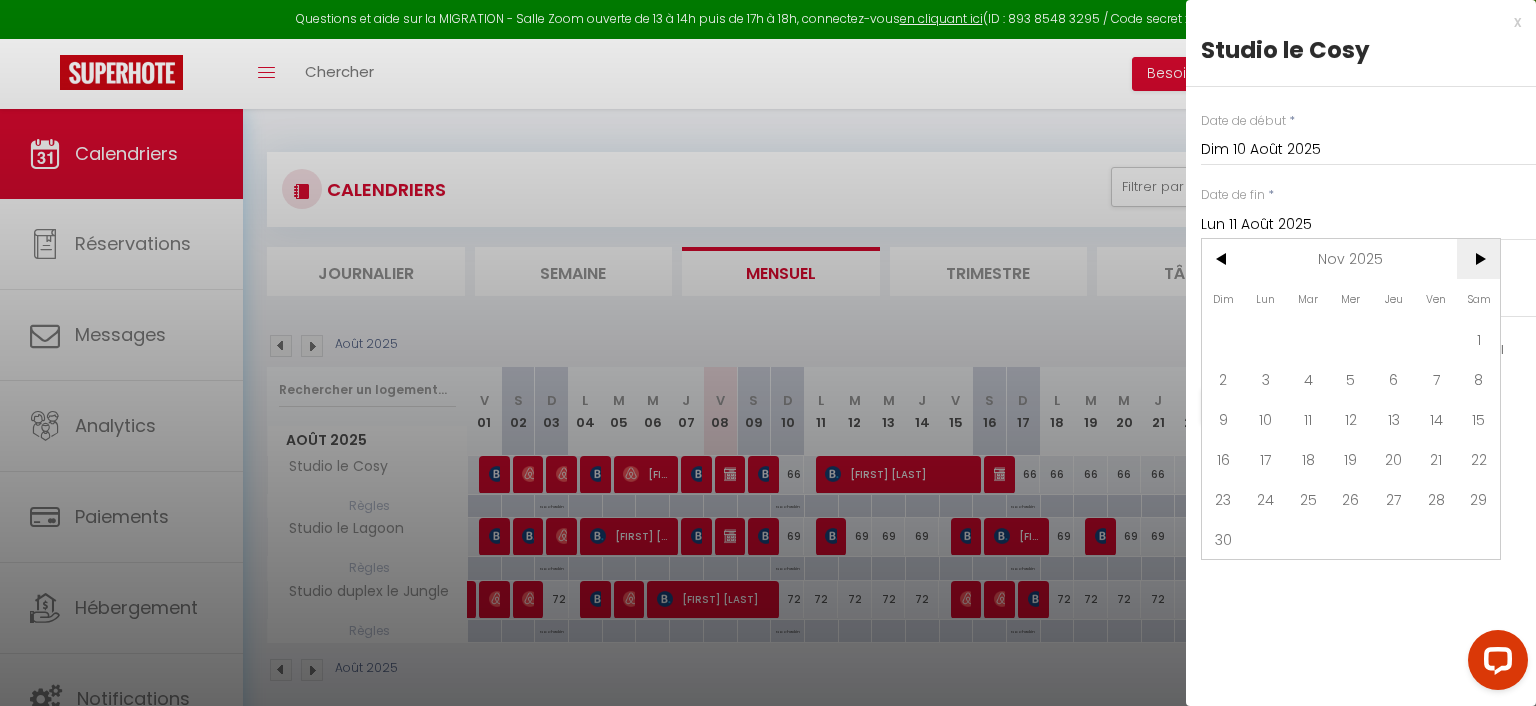 click on ">" at bounding box center [1478, 259] 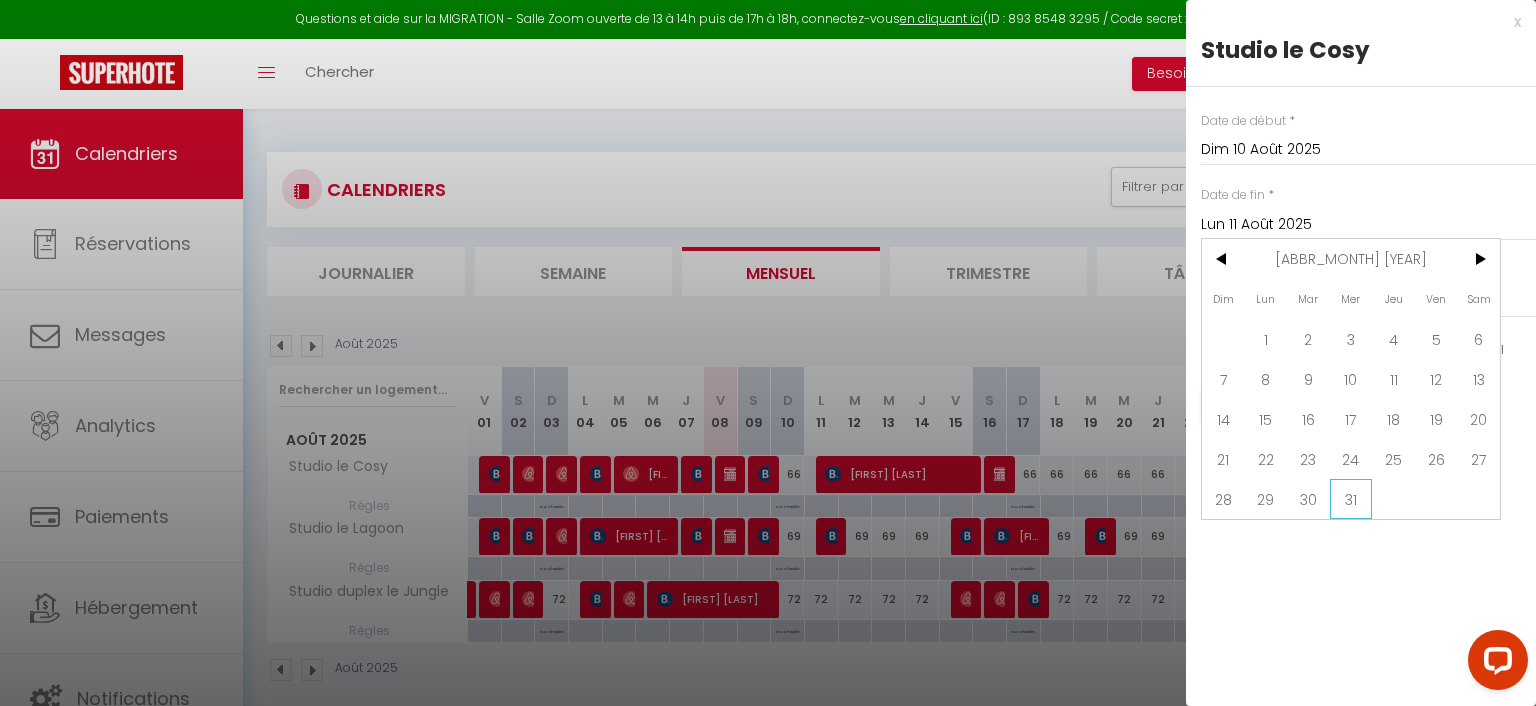 click on "31" at bounding box center (1351, 499) 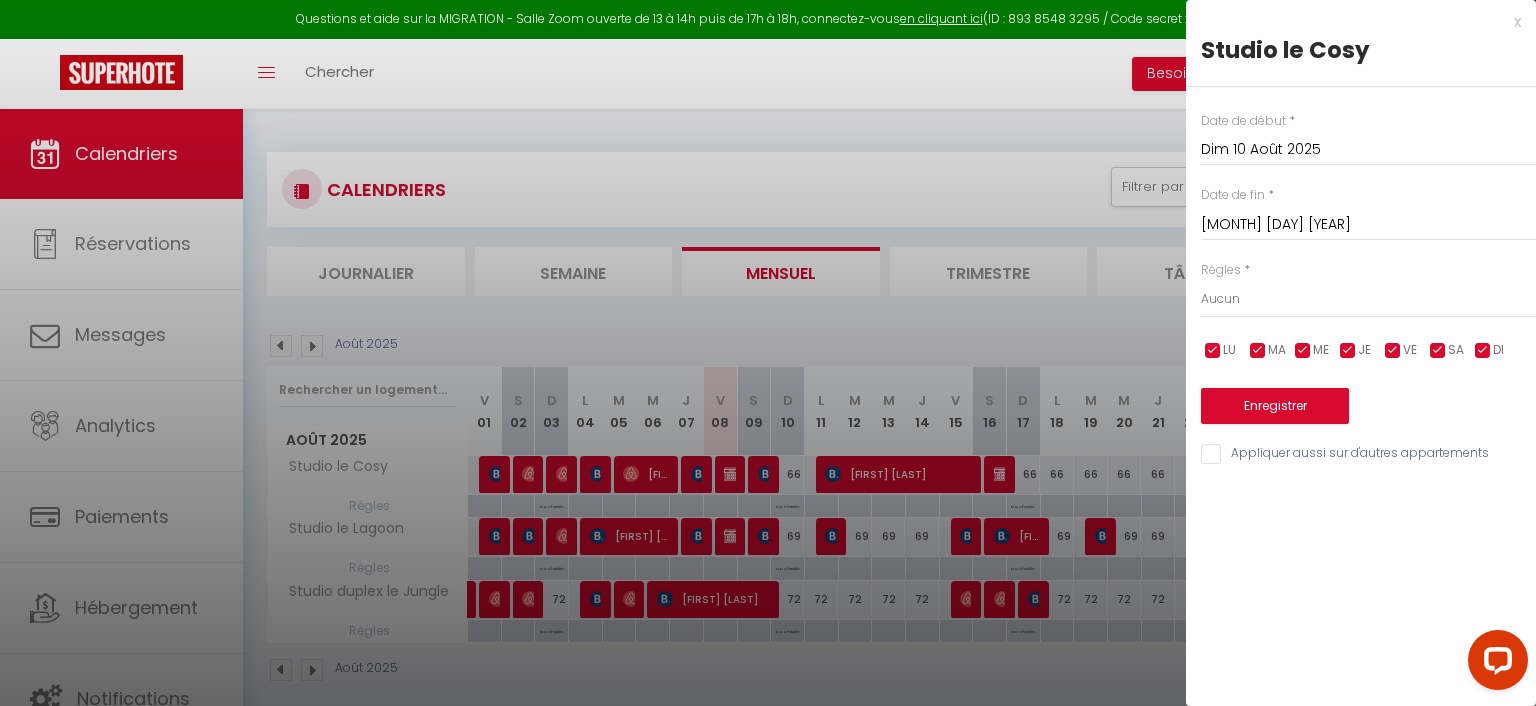 click on "Appliquer aussi sur d'autres appartements" at bounding box center [1368, 454] 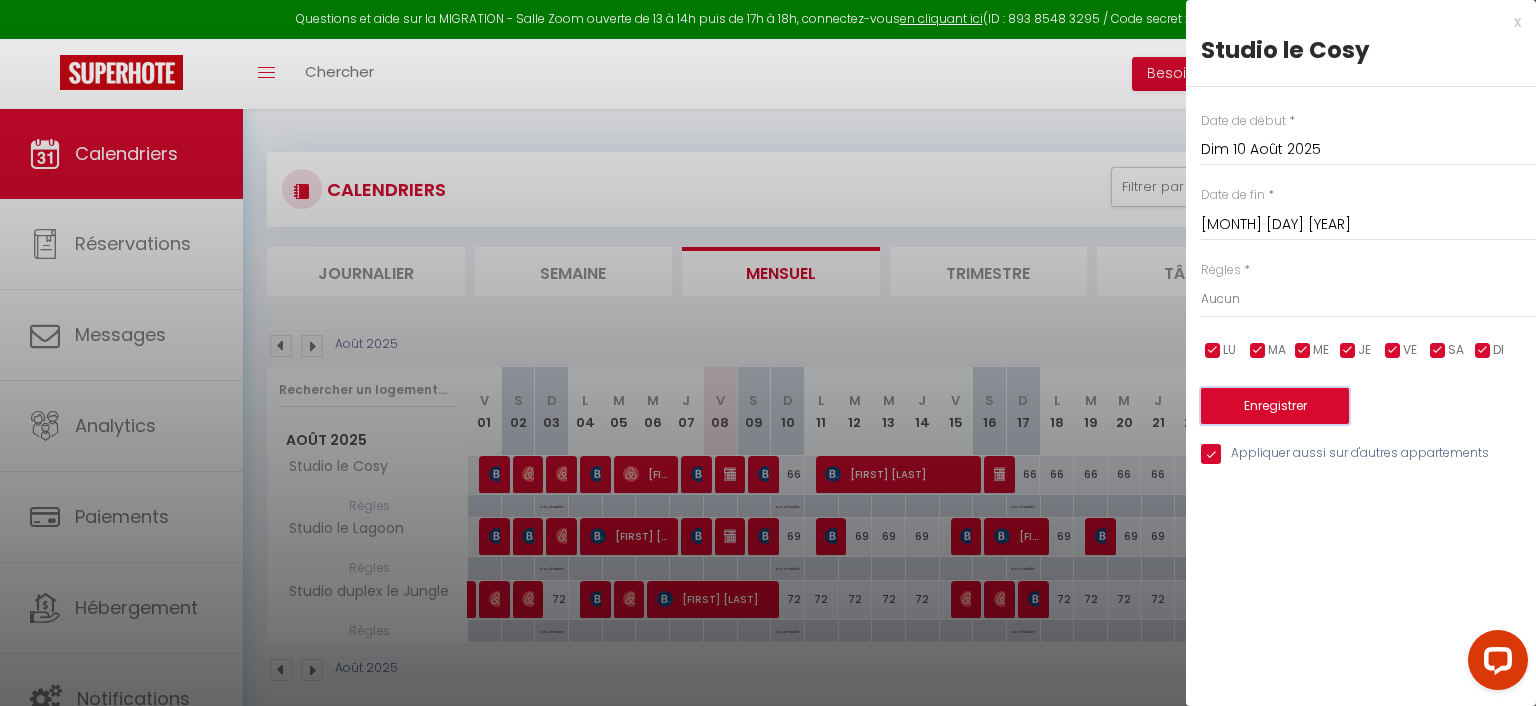 click on "Enregistrer" at bounding box center [1275, 406] 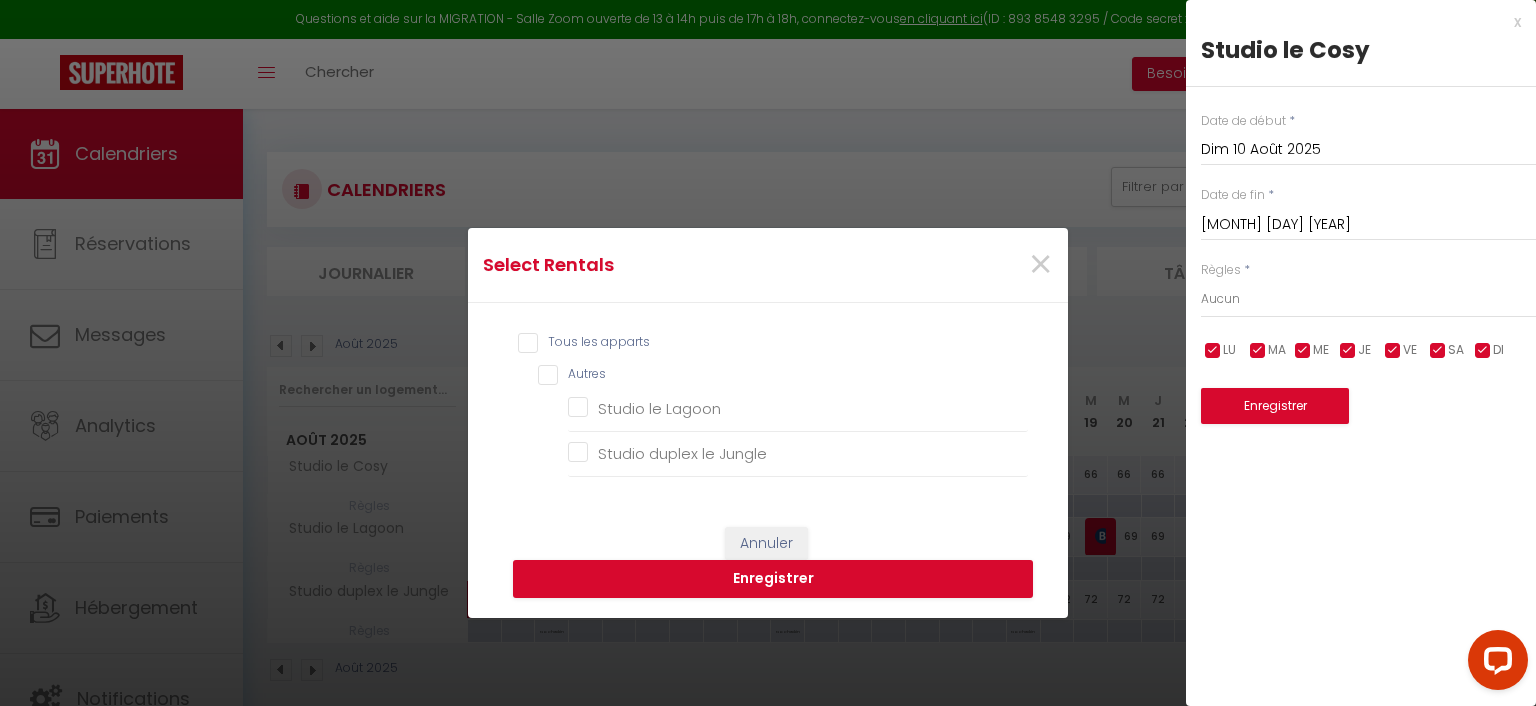 click on "Autres" at bounding box center [783, 375] 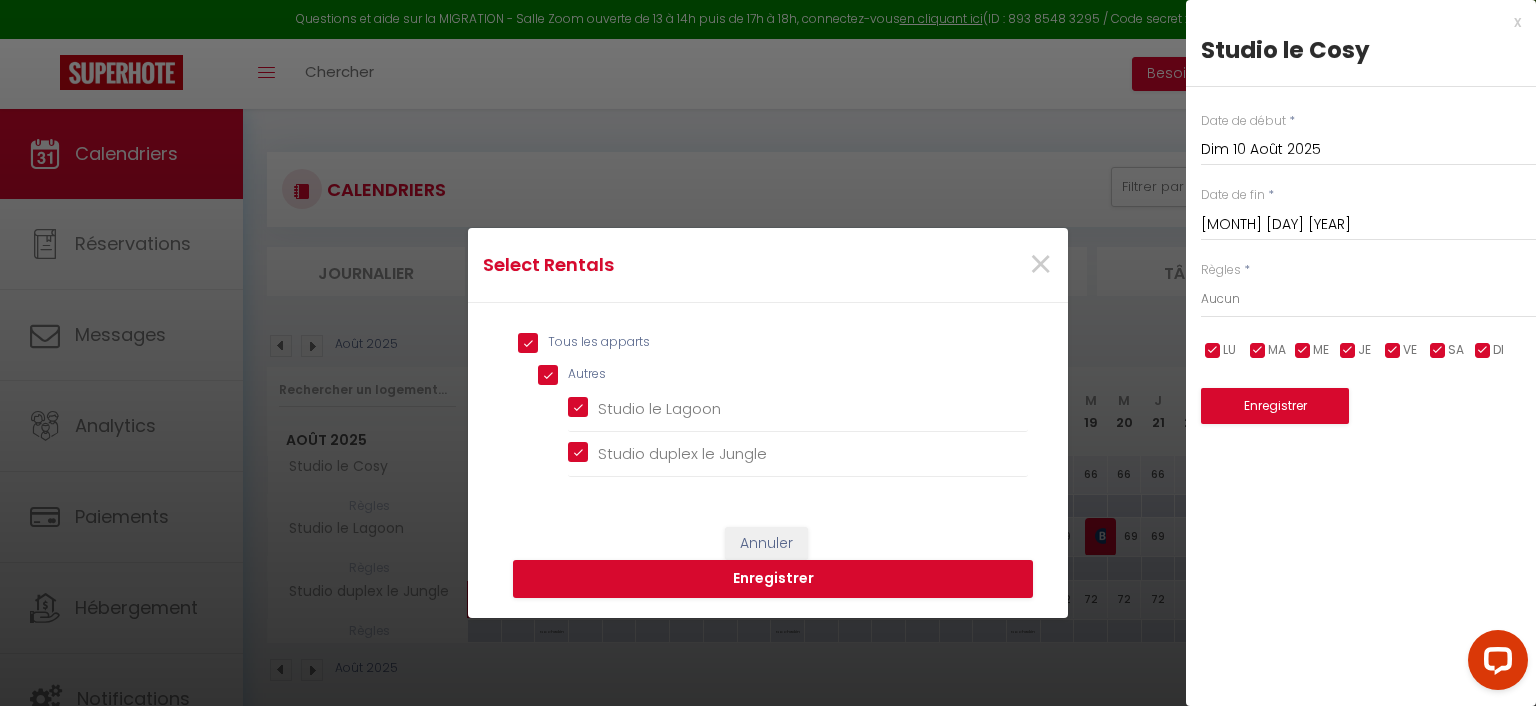 checkbox on "true" 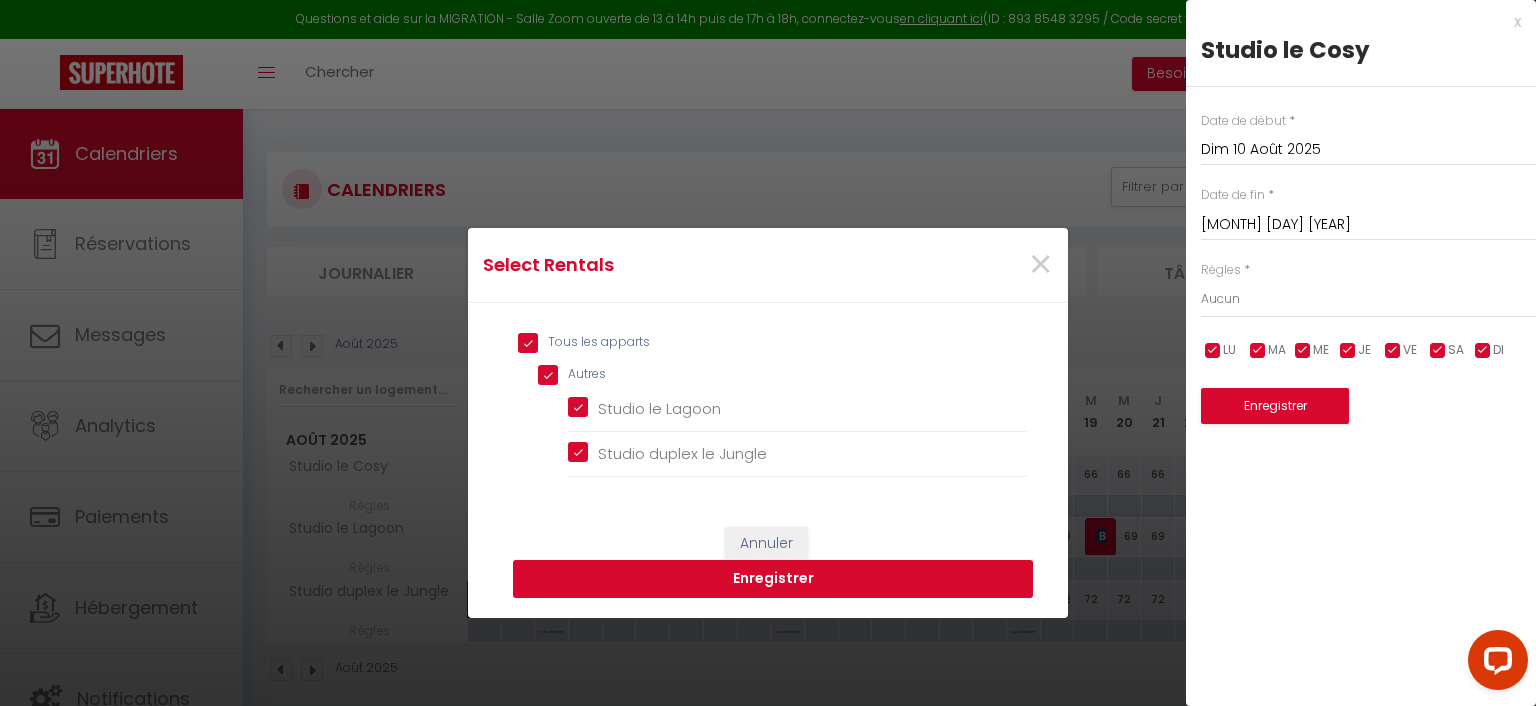 click on "Enregistrer" at bounding box center [773, 579] 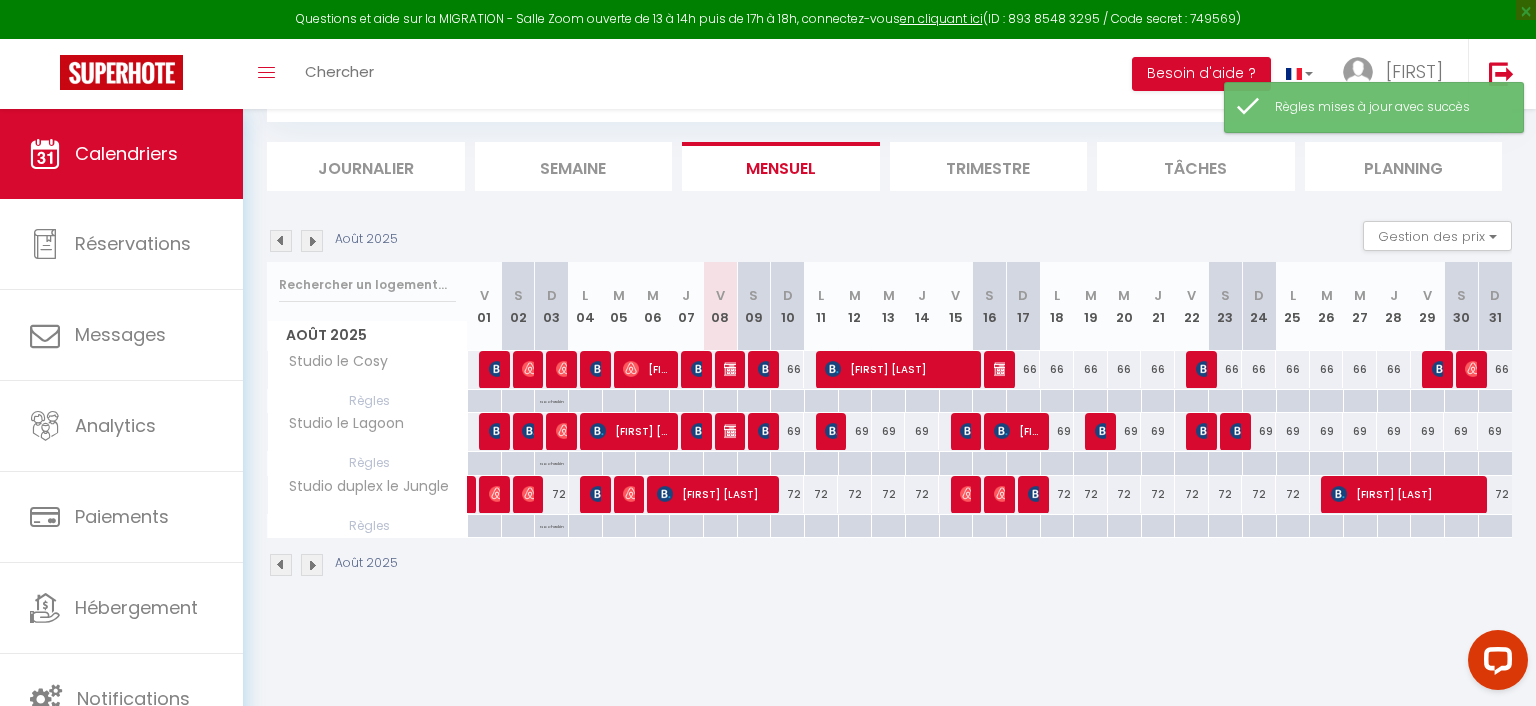 scroll, scrollTop: 108, scrollLeft: 0, axis: vertical 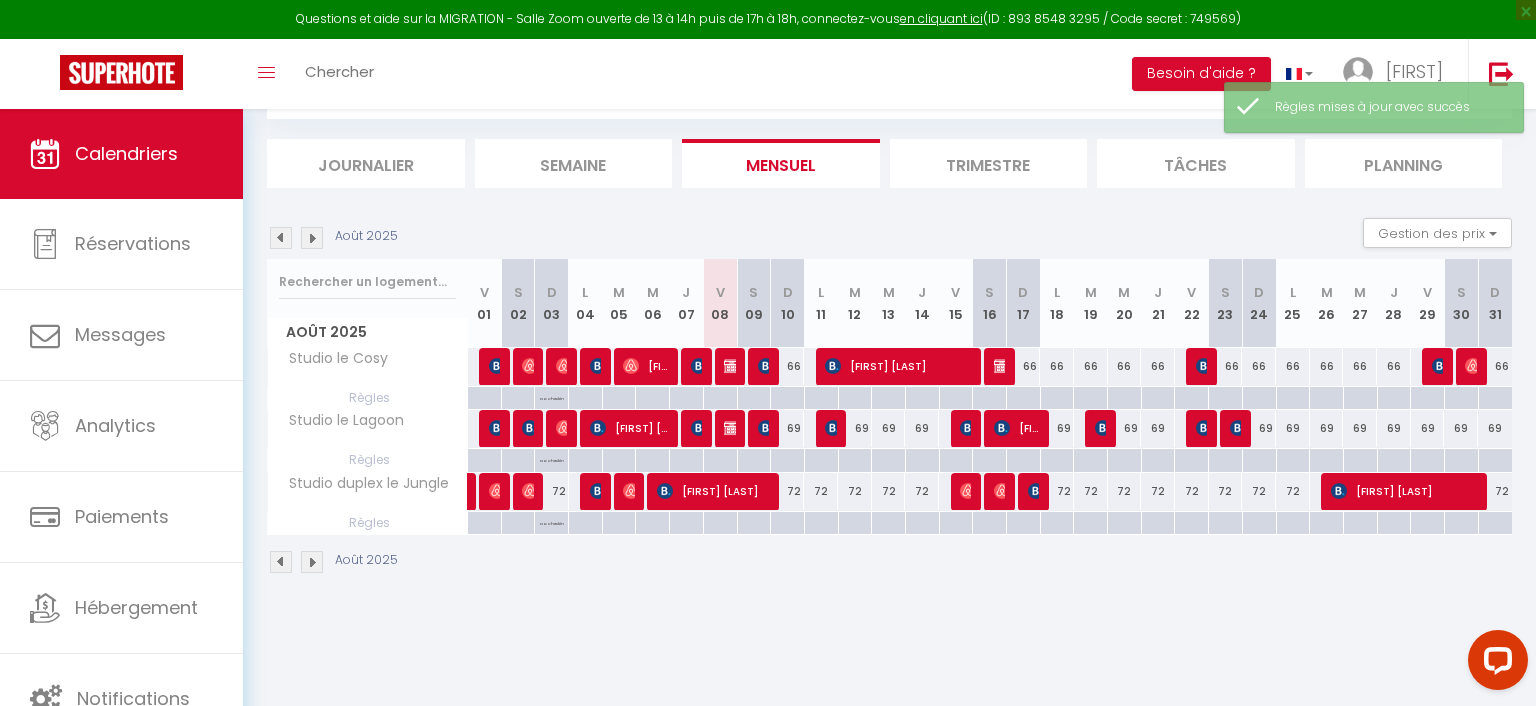 click on "Trimestre" at bounding box center (989, 163) 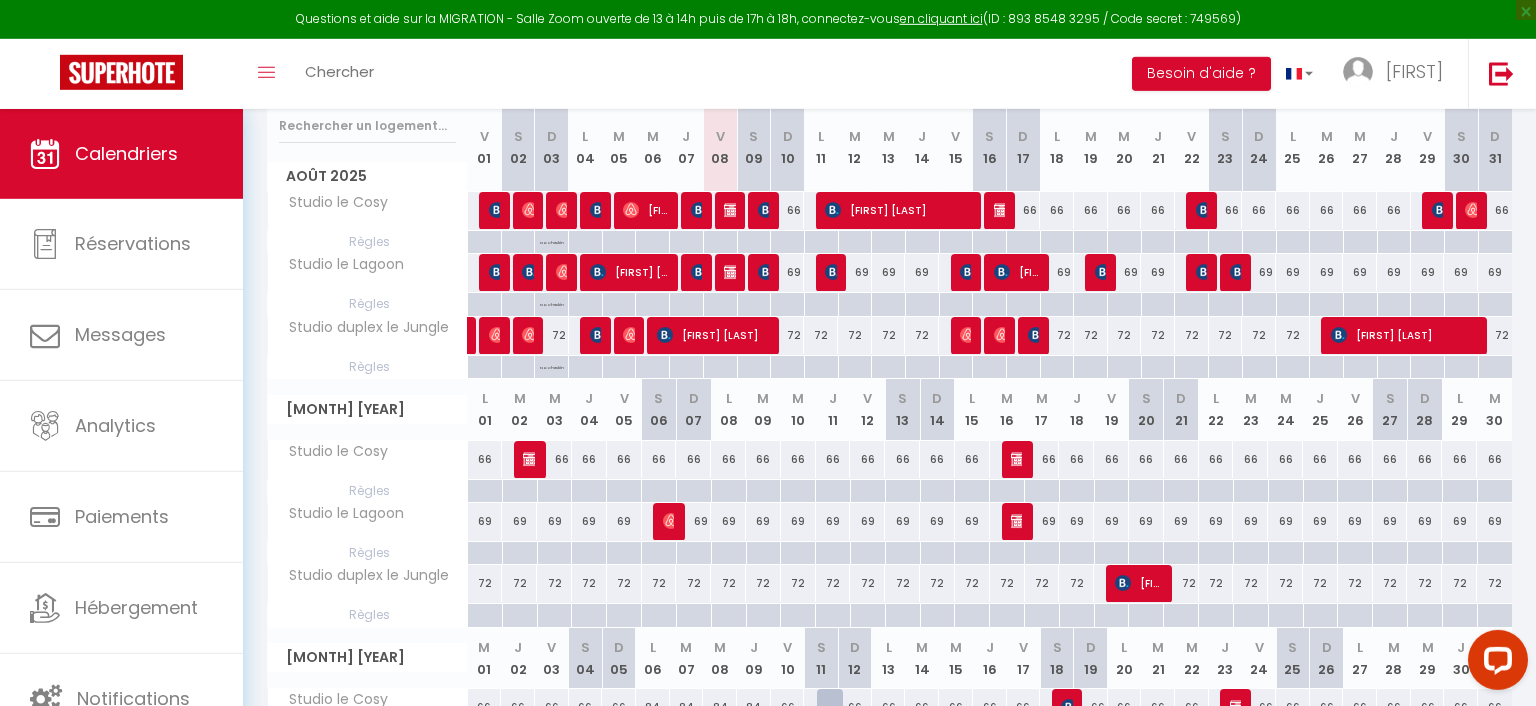scroll, scrollTop: 89, scrollLeft: 0, axis: vertical 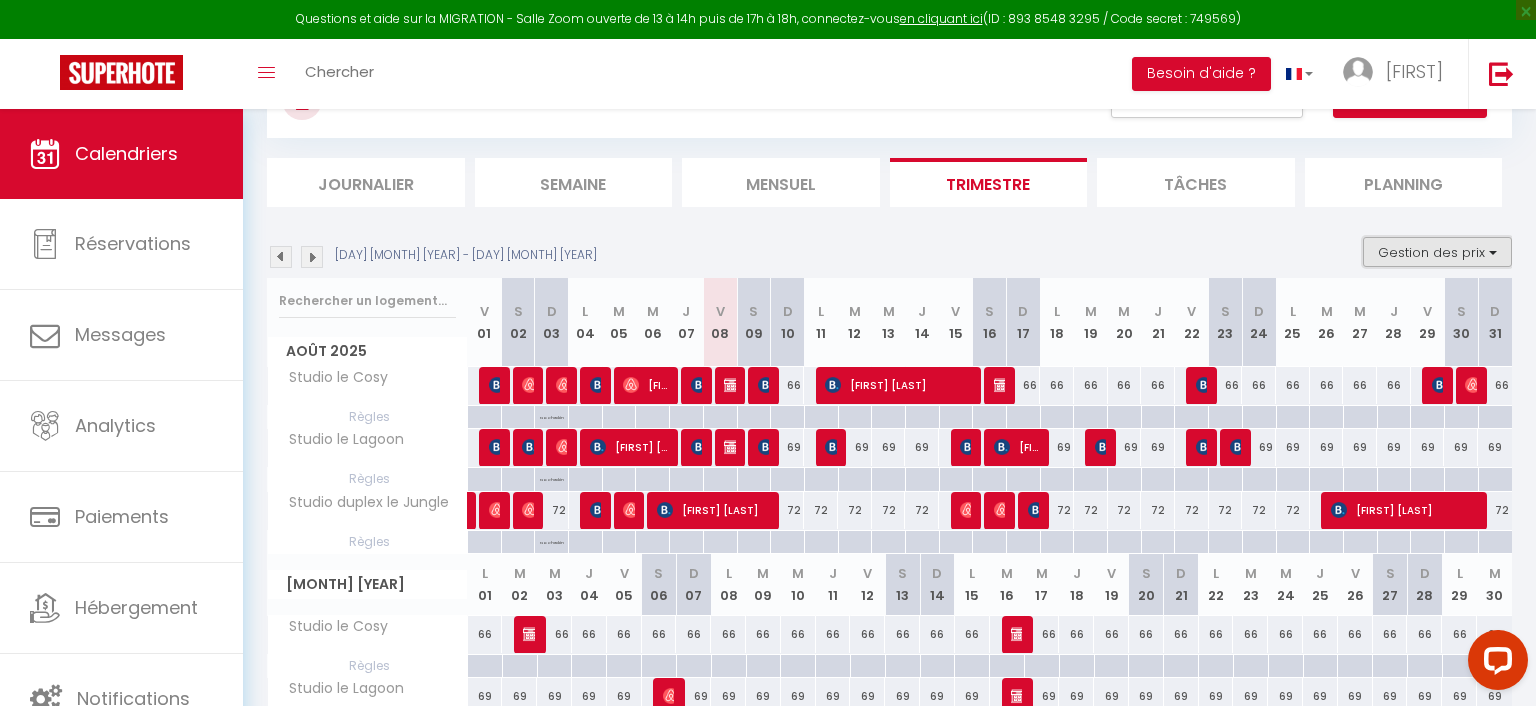 click on "Gestion des prix" at bounding box center [1437, 252] 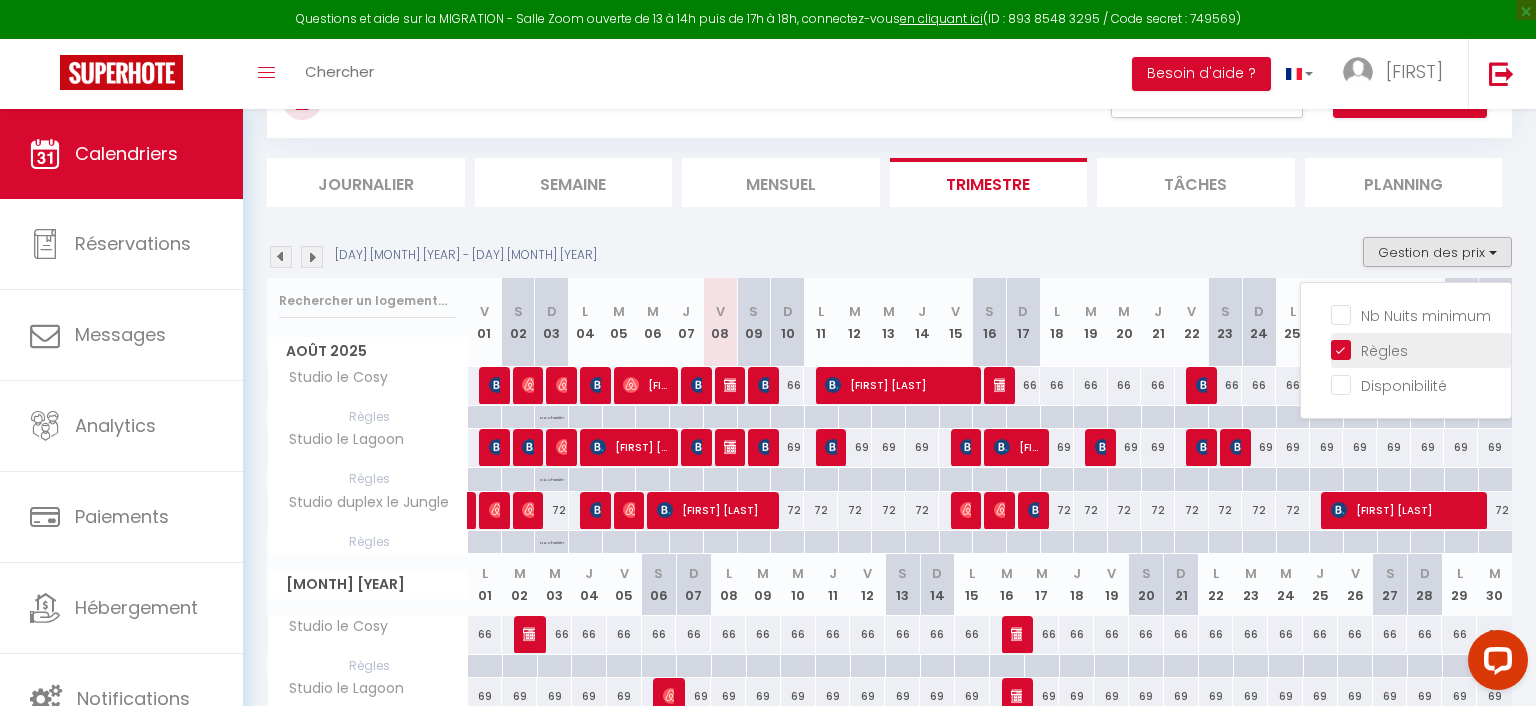 click on "Règles" at bounding box center (1421, 349) 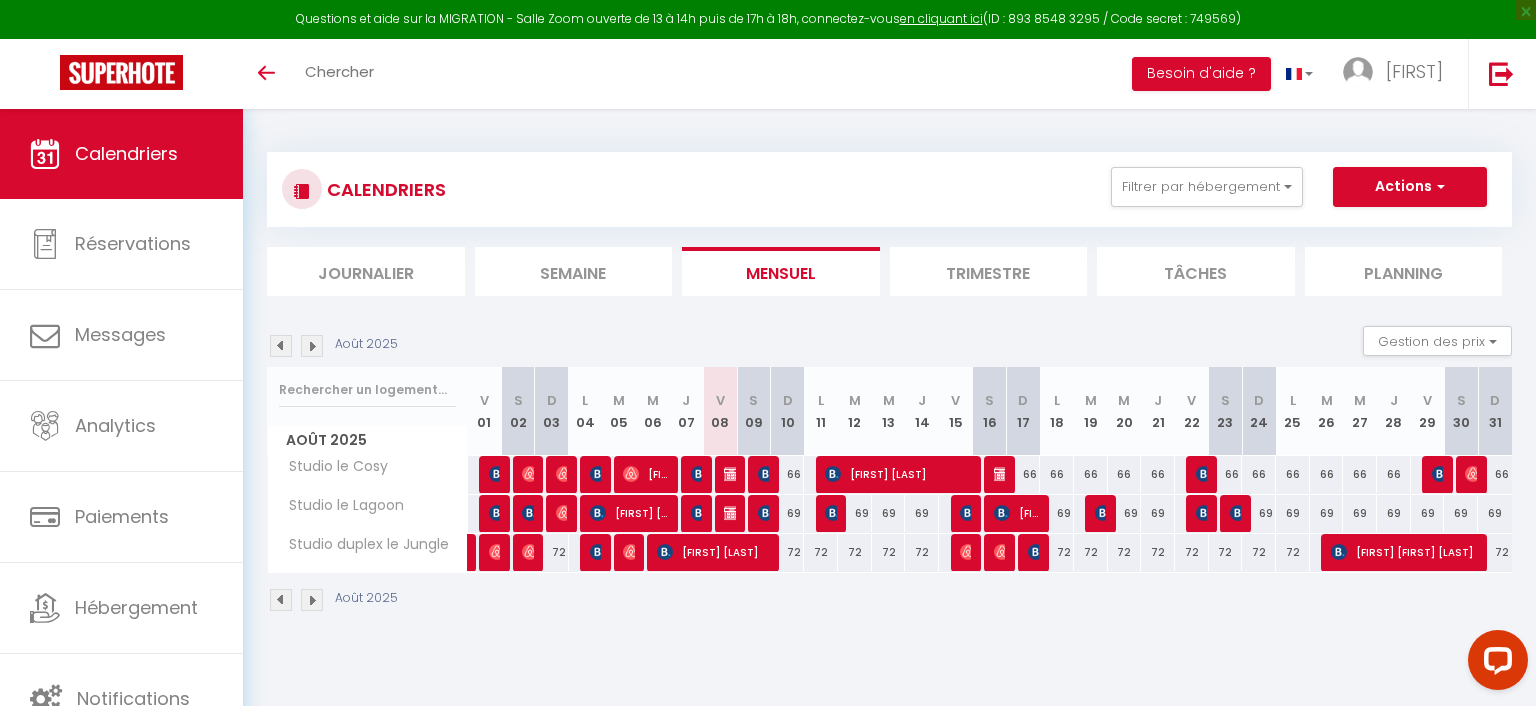 scroll, scrollTop: 0, scrollLeft: 0, axis: both 